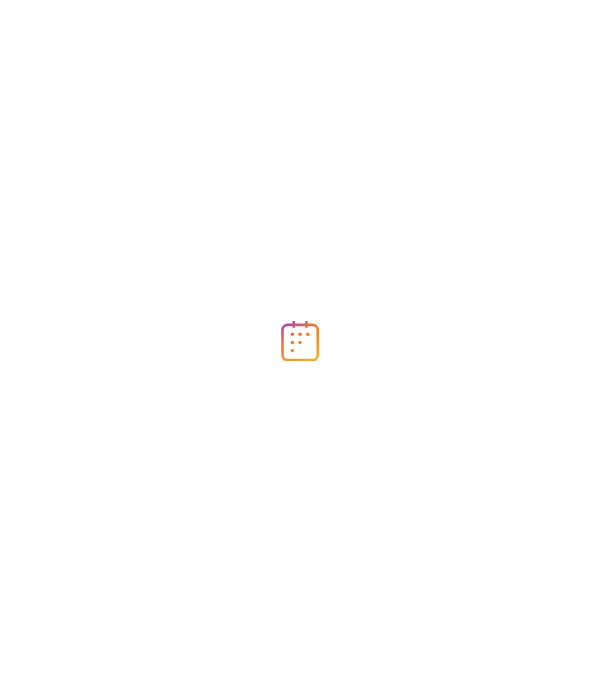 scroll, scrollTop: 0, scrollLeft: 0, axis: both 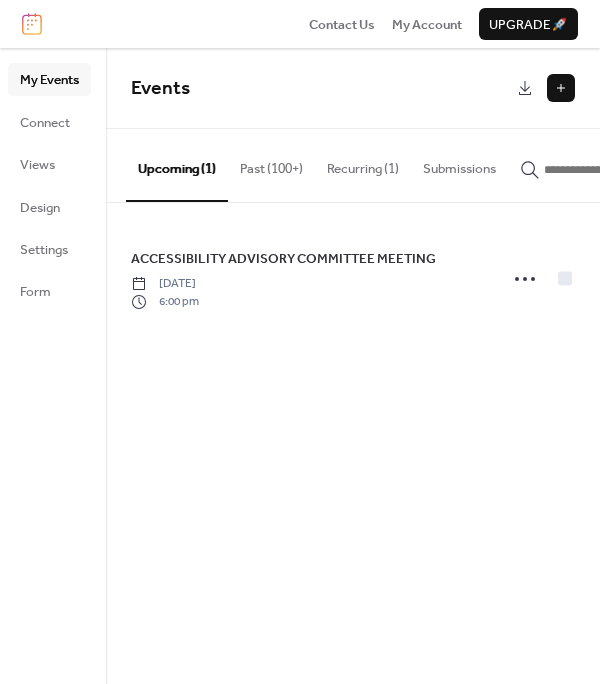 click at bounding box center (561, 88) 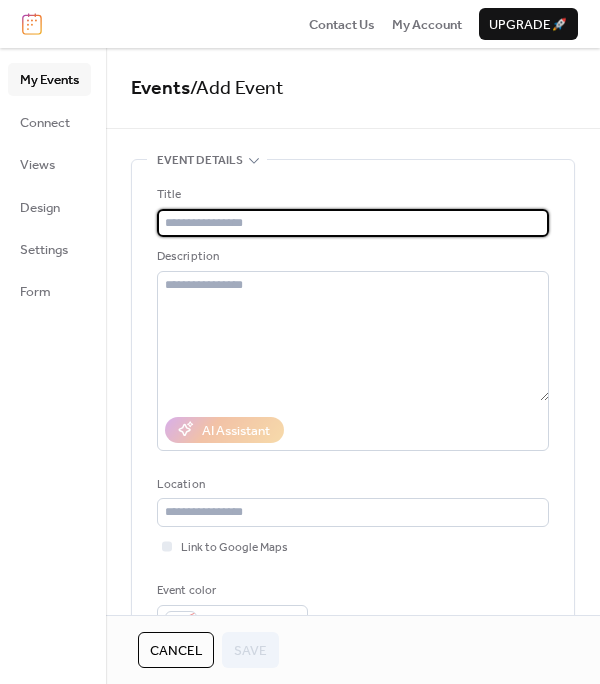 paste on "**********" 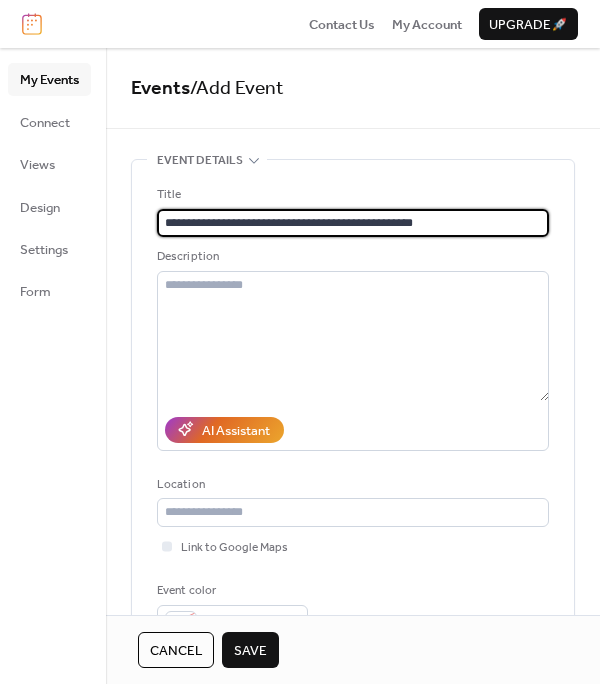 drag, startPoint x: 388, startPoint y: 227, endPoint x: 277, endPoint y: 224, distance: 111.040535 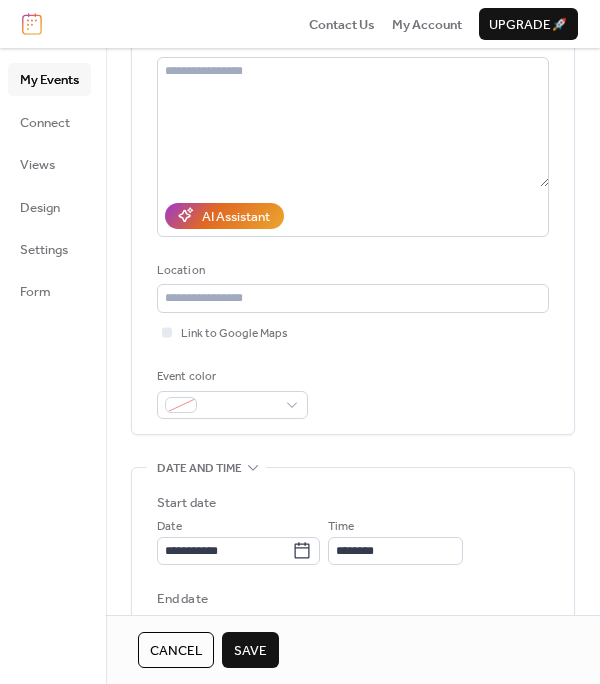 scroll, scrollTop: 300, scrollLeft: 0, axis: vertical 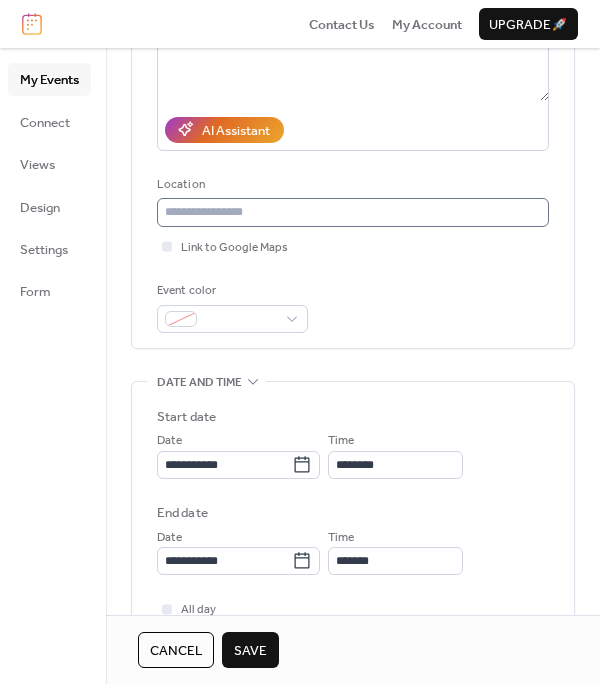 type on "**********" 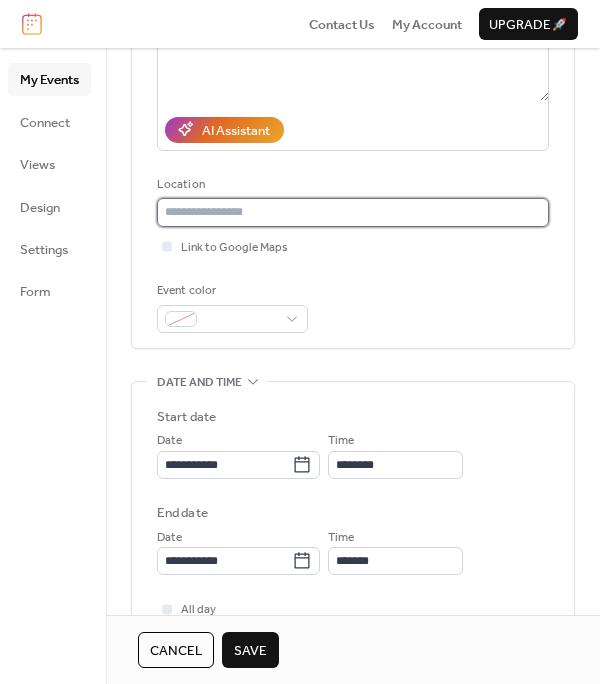 click at bounding box center (353, 212) 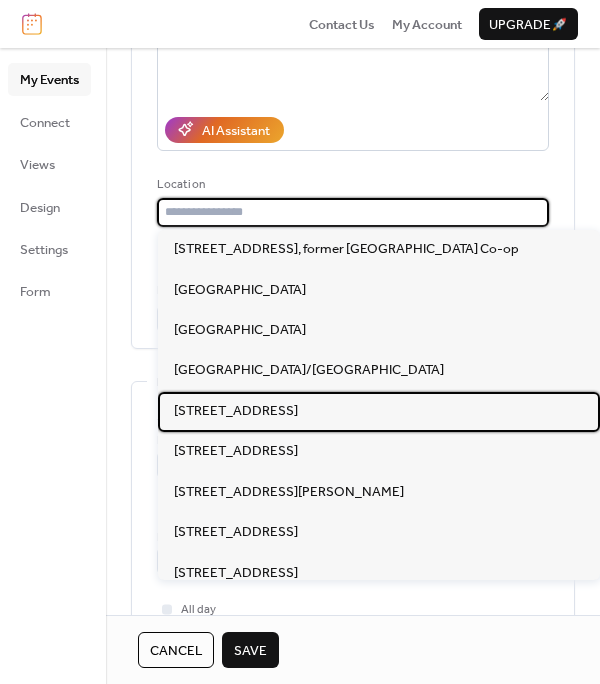 click on "[STREET_ADDRESS]" at bounding box center [379, 412] 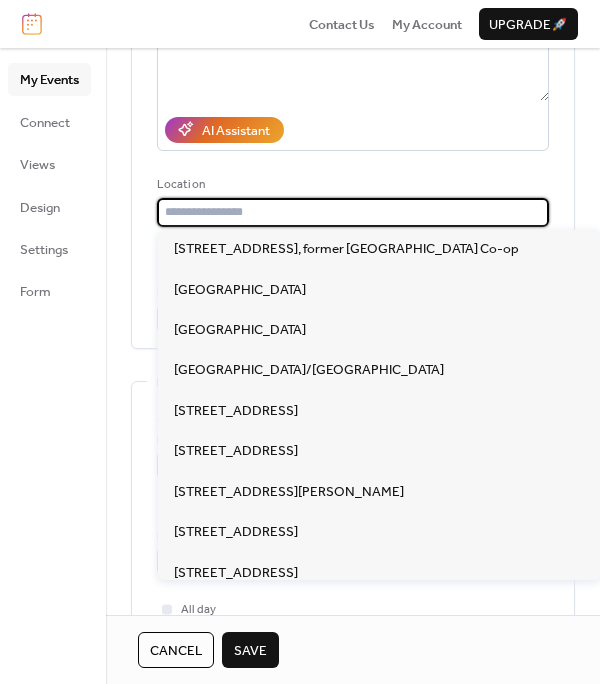 type on "**********" 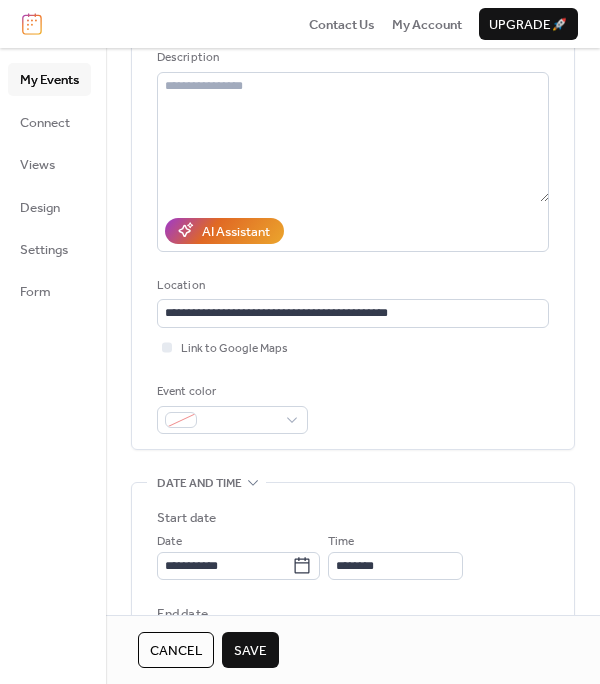 scroll, scrollTop: 0, scrollLeft: 0, axis: both 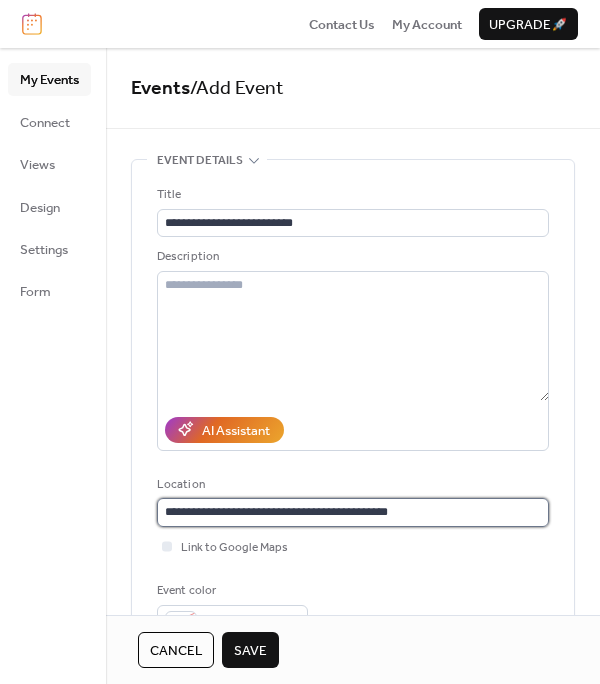 click on "**********" at bounding box center (353, 512) 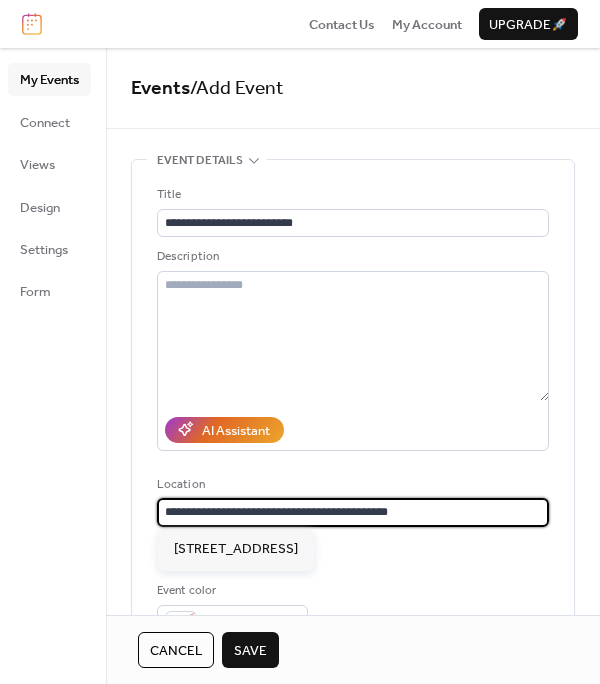 click on "**********" at bounding box center [353, 512] 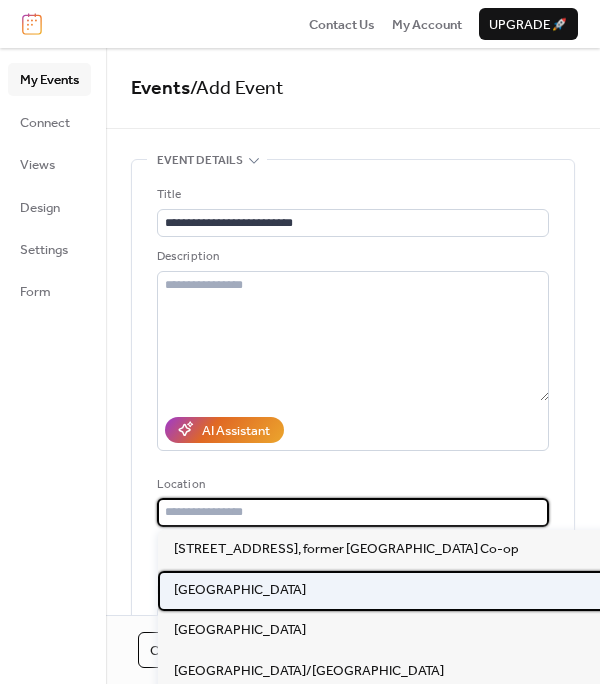 click on "[GEOGRAPHIC_DATA]" at bounding box center [240, 590] 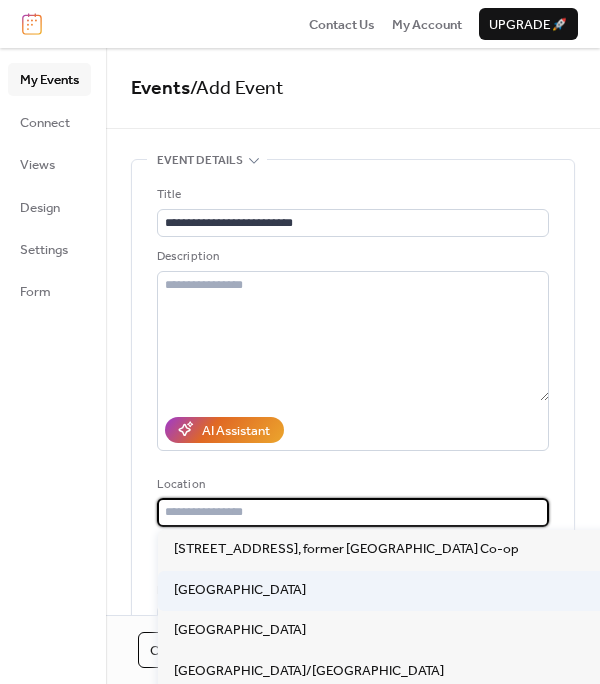 type on "**********" 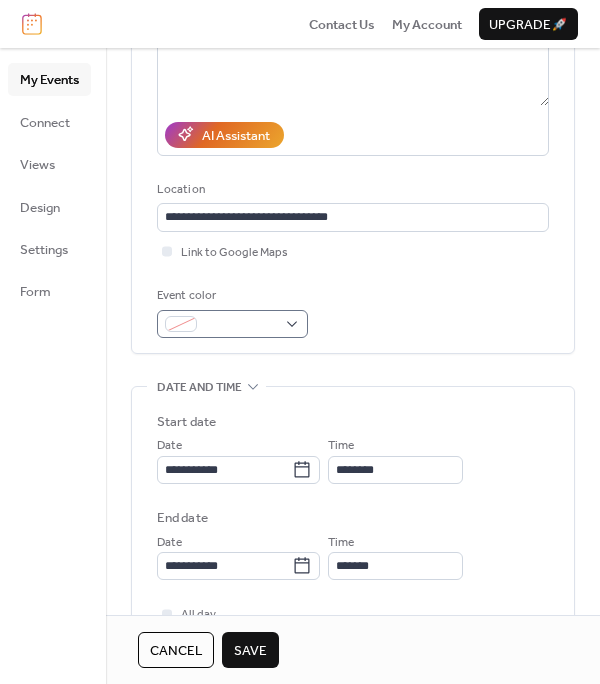 scroll, scrollTop: 300, scrollLeft: 0, axis: vertical 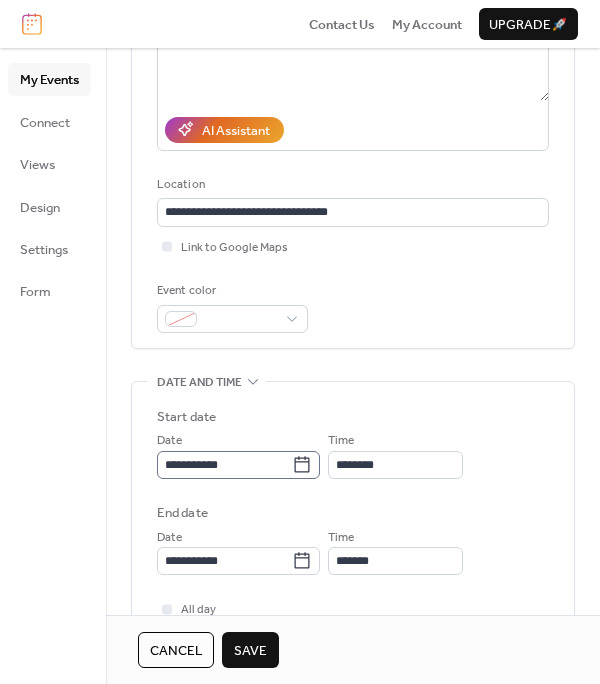 click 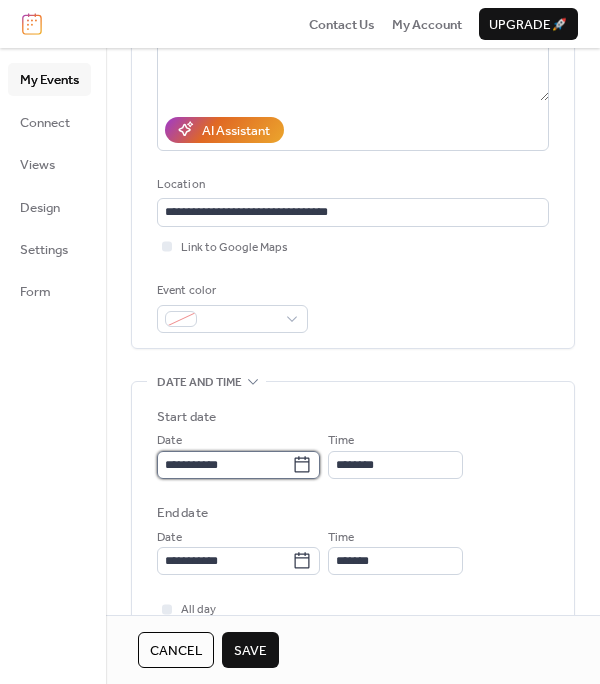 click on "**********" at bounding box center (224, 465) 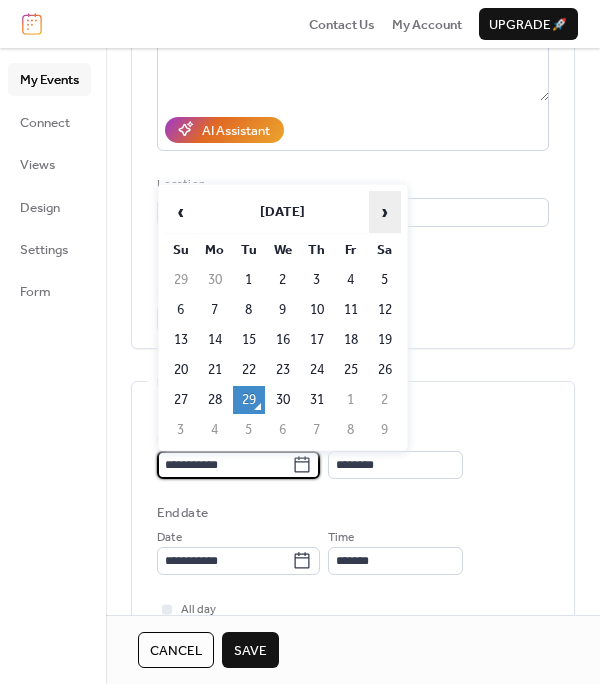 click on "›" at bounding box center [385, 212] 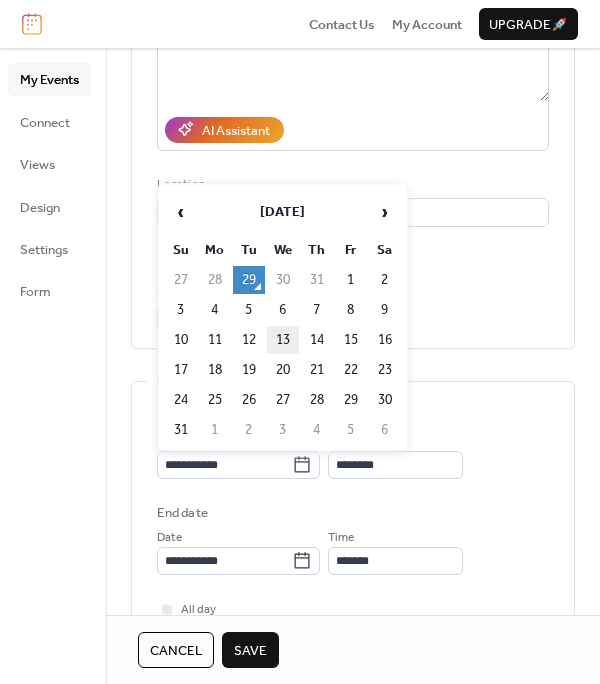 click on "13" at bounding box center (283, 340) 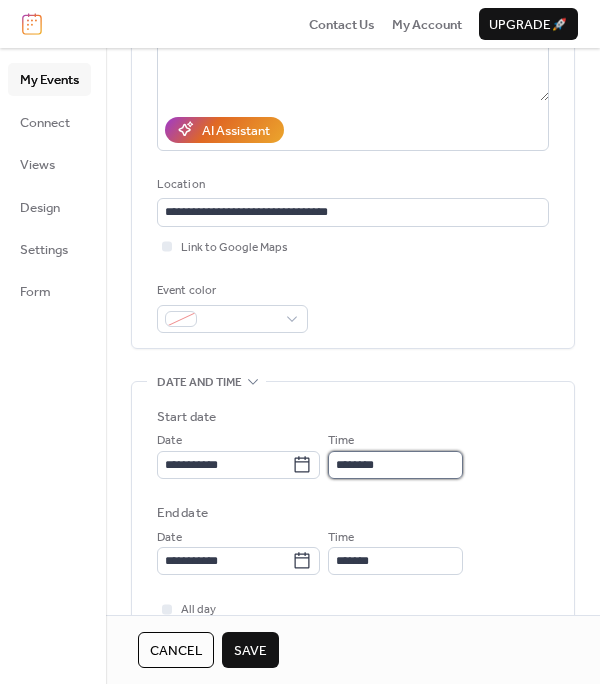 click on "********" at bounding box center (395, 465) 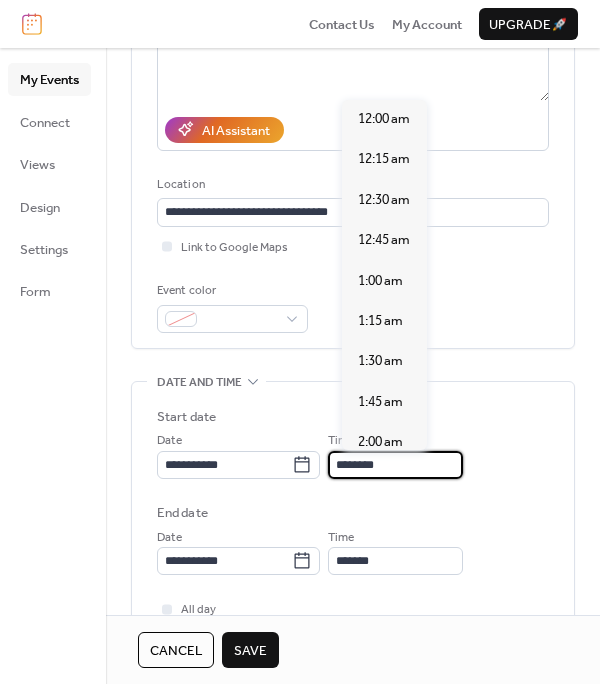 scroll, scrollTop: 1913, scrollLeft: 0, axis: vertical 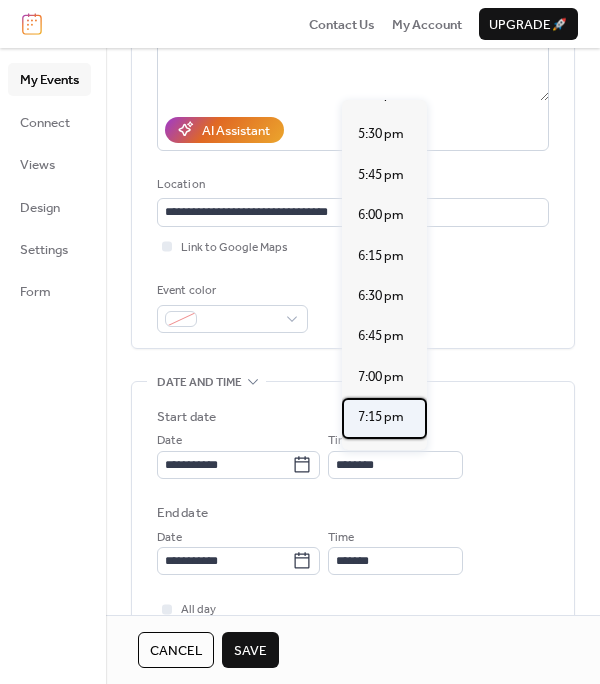 click on "7:15 pm" at bounding box center (381, 417) 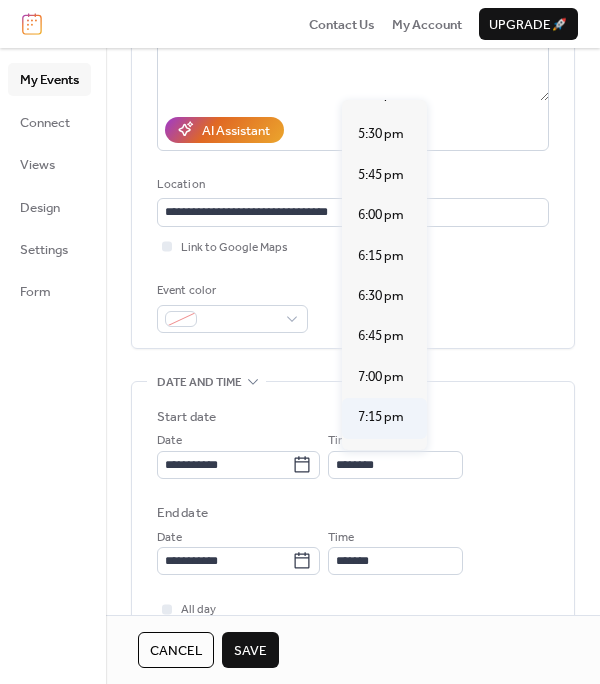 type on "*******" 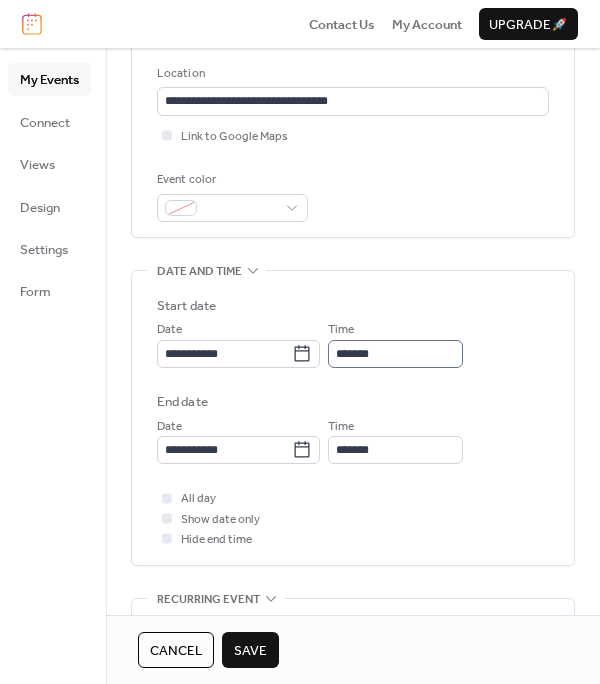 scroll, scrollTop: 500, scrollLeft: 0, axis: vertical 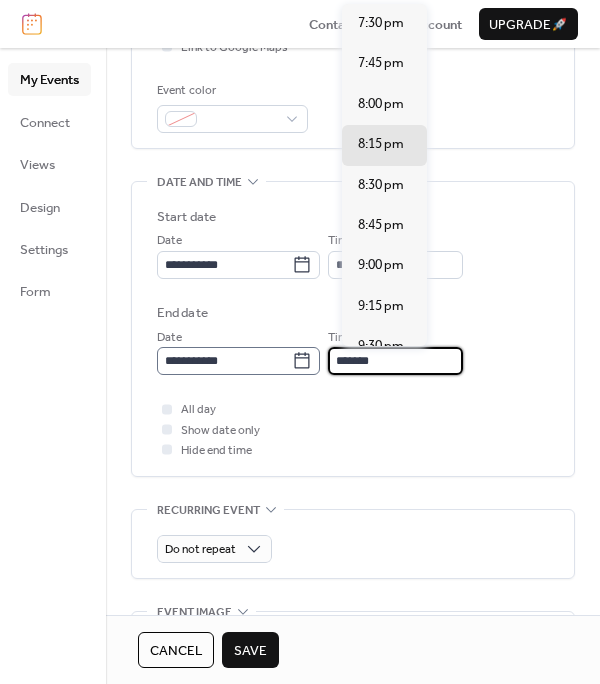 drag, startPoint x: 406, startPoint y: 363, endPoint x: 317, endPoint y: 363, distance: 89 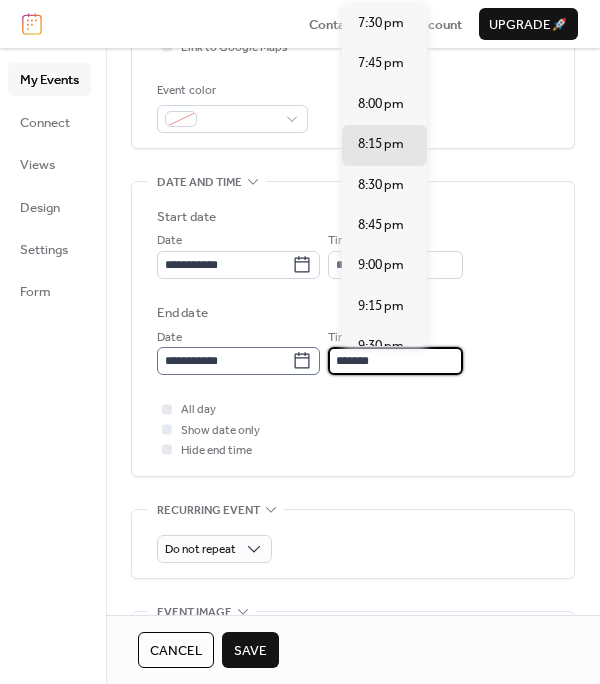 click on "**********" at bounding box center (353, 351) 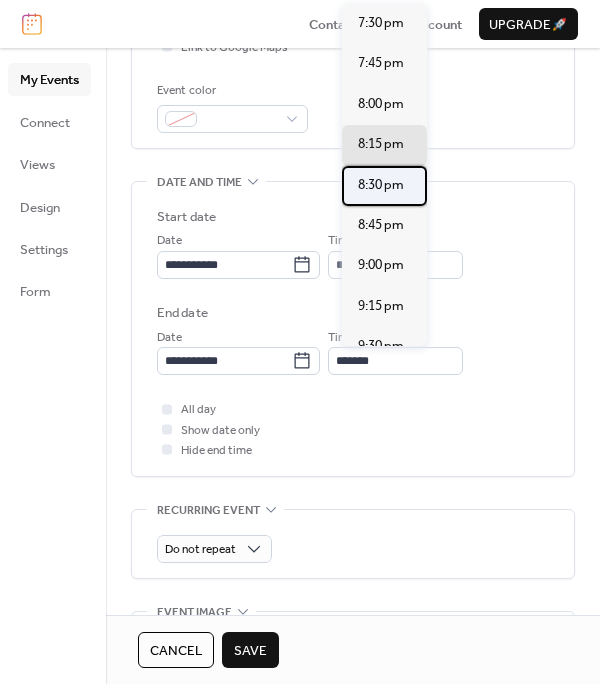 click on "8:30 pm" at bounding box center (381, 185) 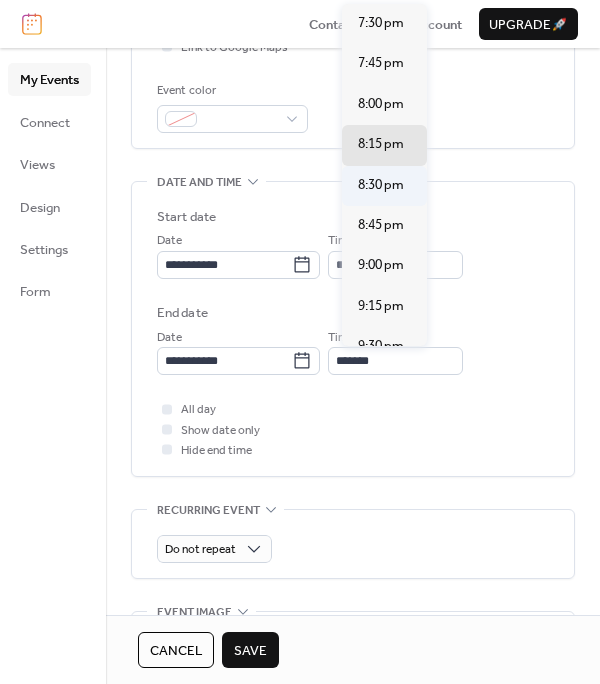 type on "*******" 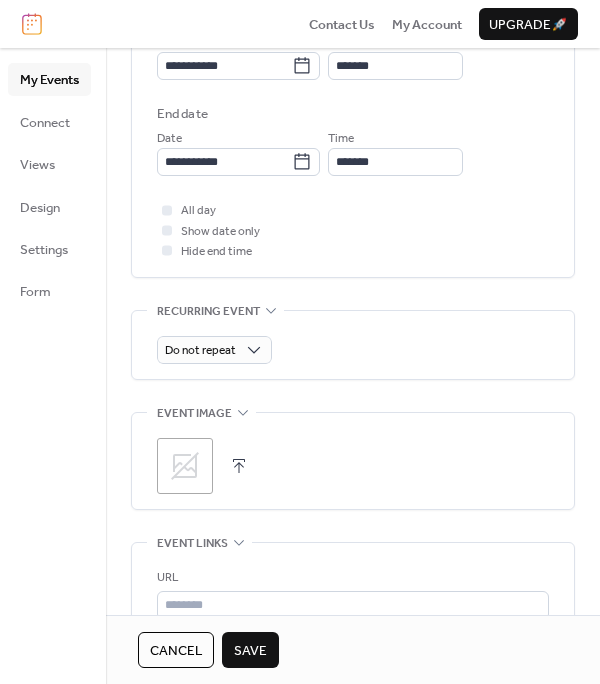 scroll, scrollTop: 800, scrollLeft: 0, axis: vertical 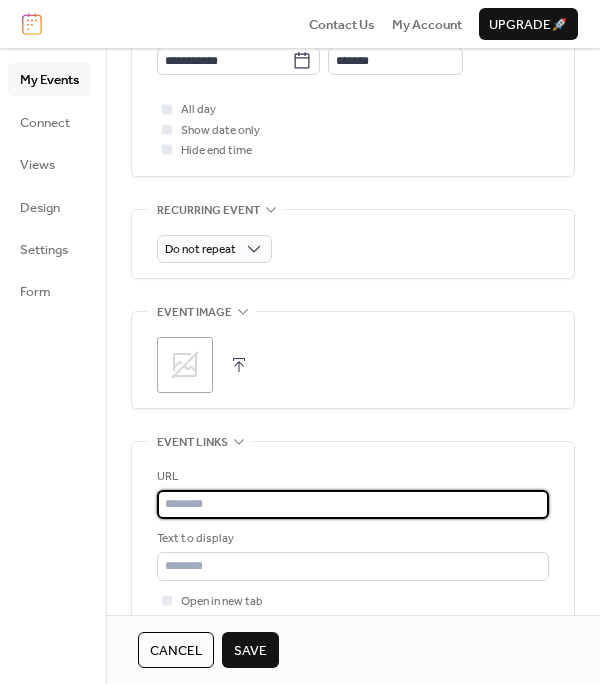 click at bounding box center (353, 504) 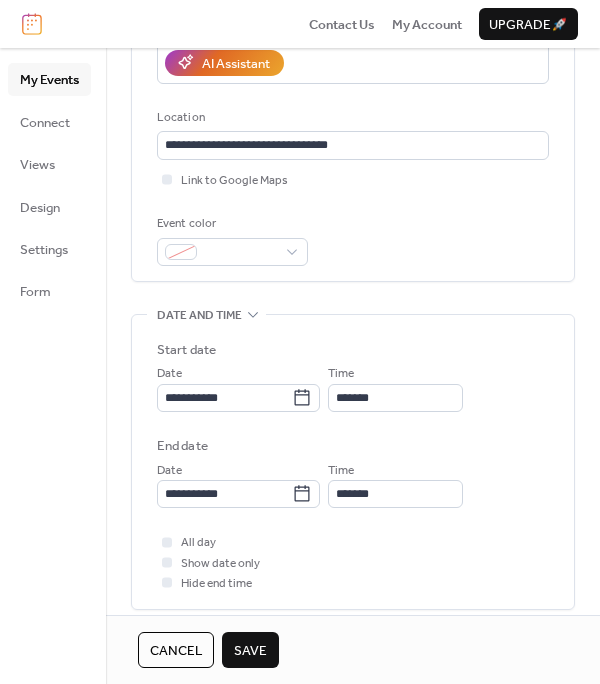 scroll, scrollTop: 300, scrollLeft: 0, axis: vertical 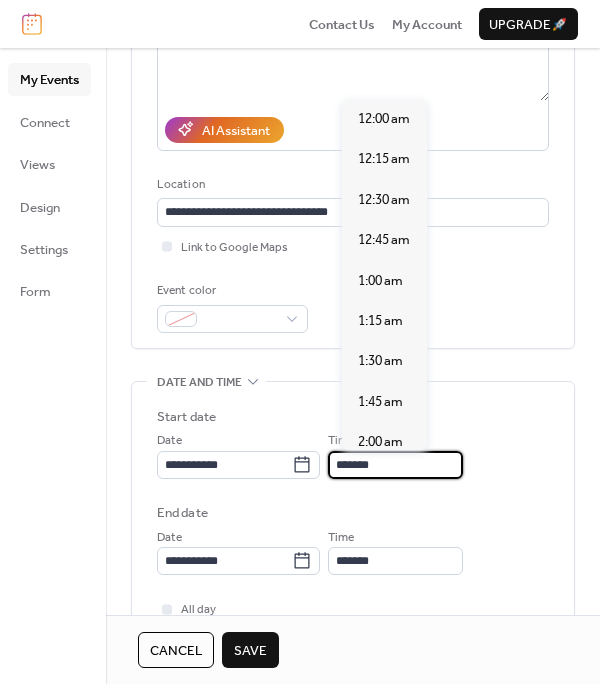 click on "*******" at bounding box center (395, 465) 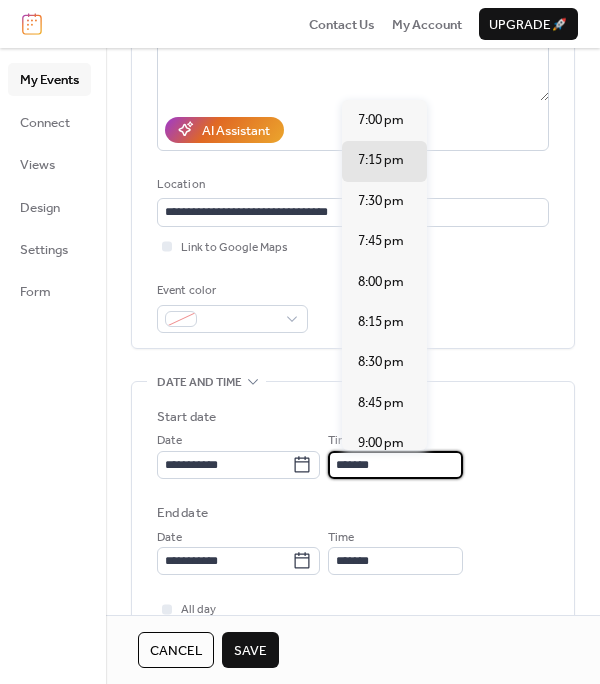 drag, startPoint x: 371, startPoint y: 468, endPoint x: 362, endPoint y: 477, distance: 12.727922 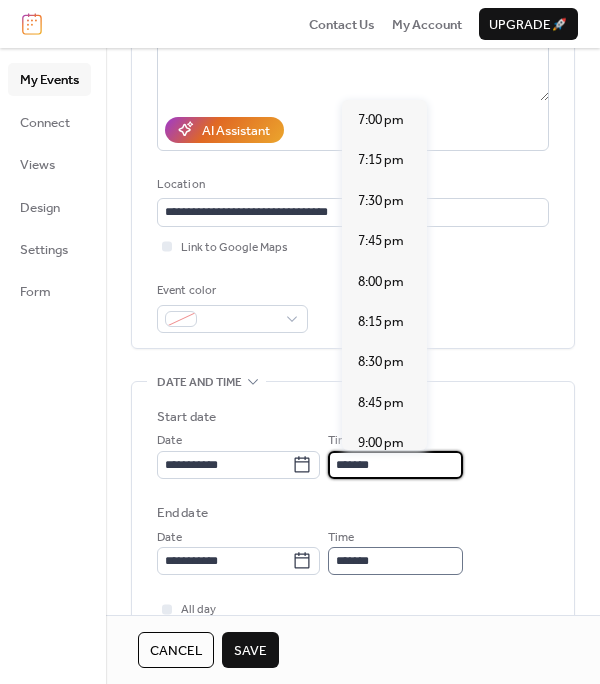 type on "*******" 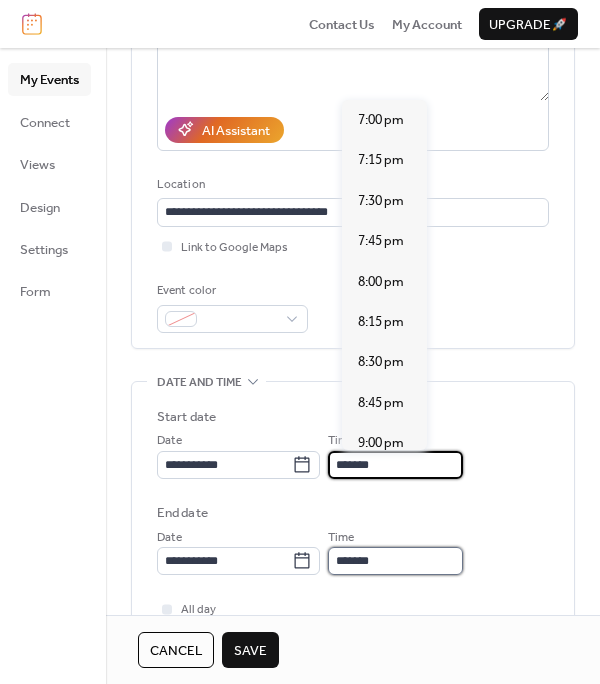 click on "*******" at bounding box center [395, 561] 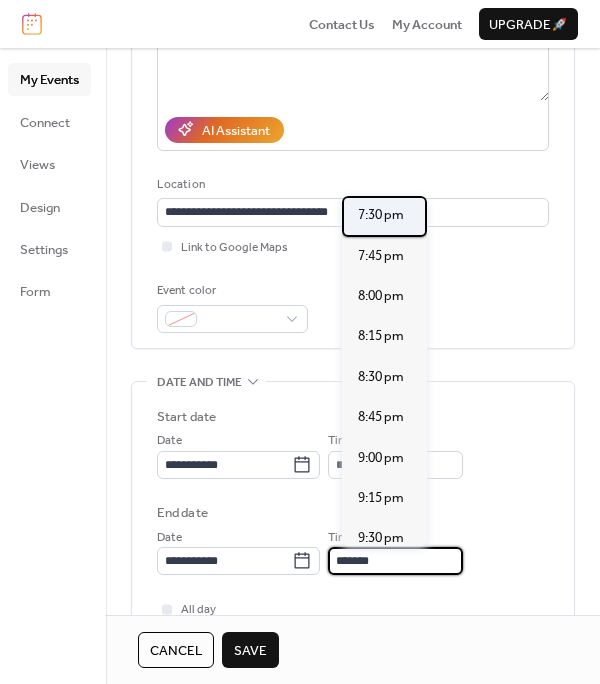 click on "7:30 pm" at bounding box center (381, 215) 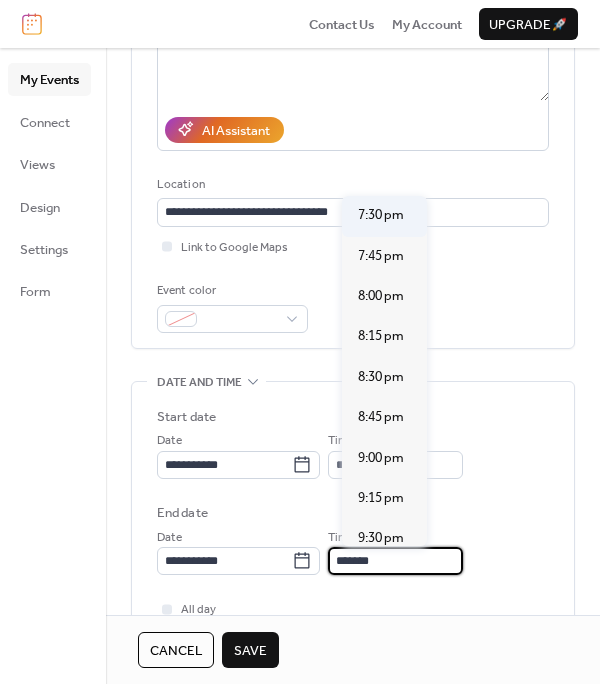 type on "*******" 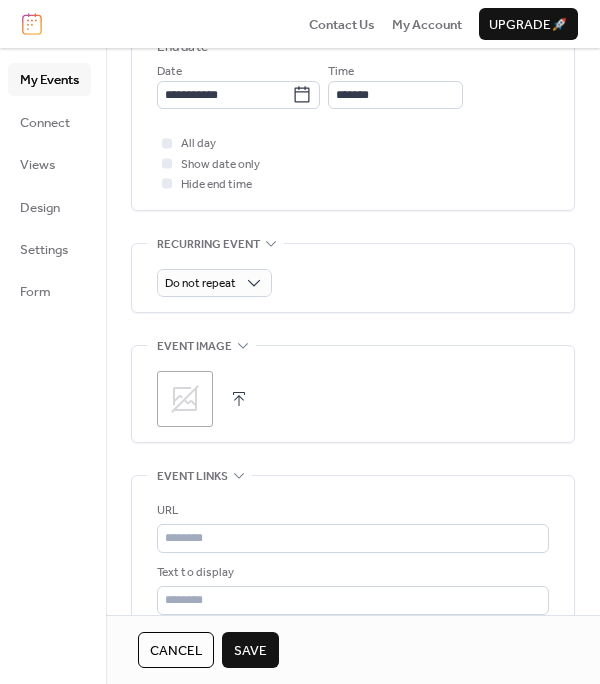 scroll, scrollTop: 800, scrollLeft: 0, axis: vertical 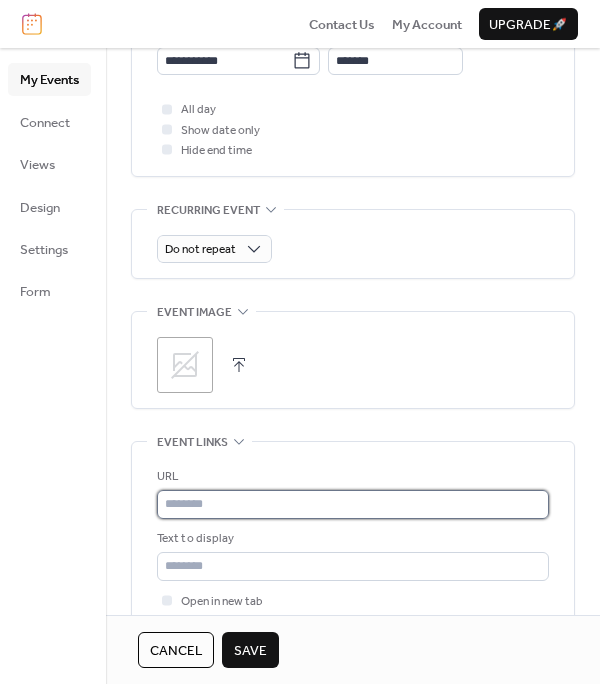 click at bounding box center (353, 504) 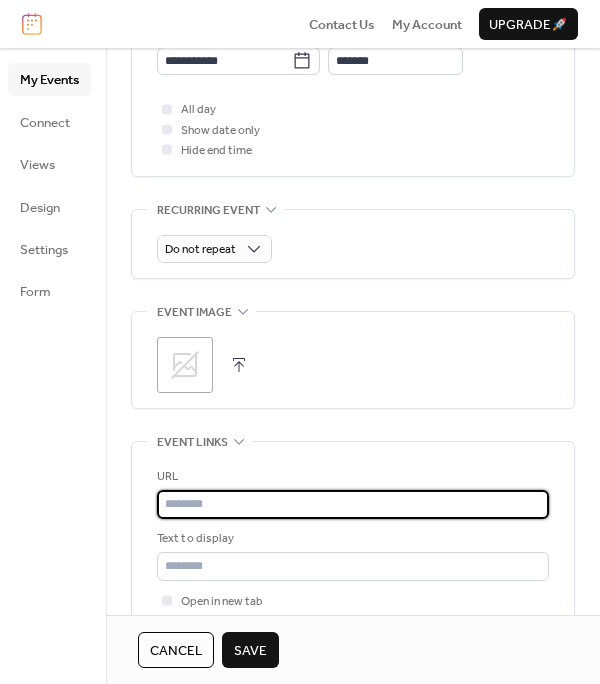 paste on "**********" 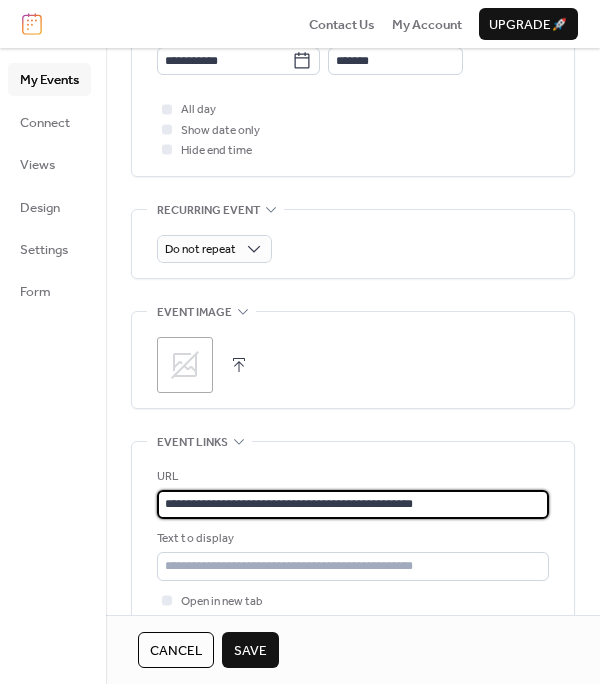 drag, startPoint x: 443, startPoint y: 504, endPoint x: 105, endPoint y: 508, distance: 338.02368 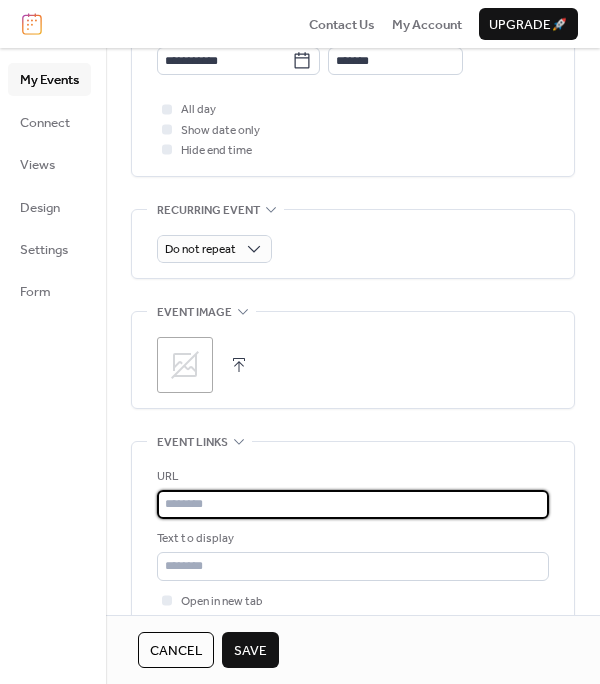 paste on "**********" 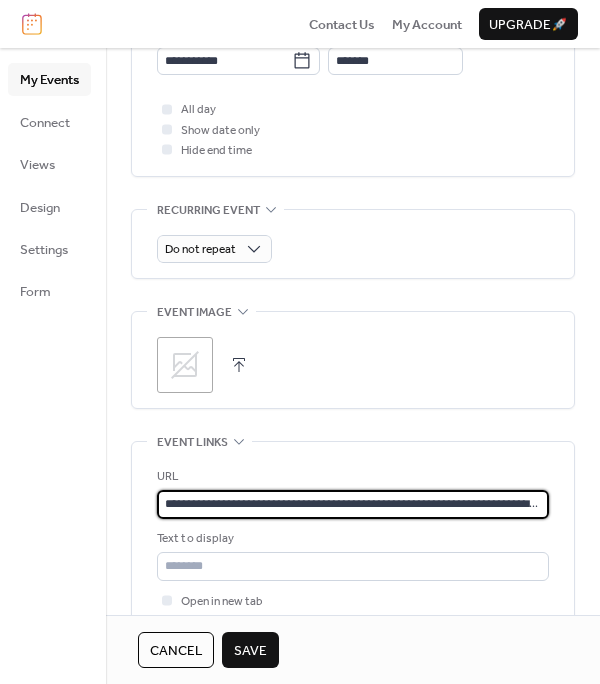 scroll, scrollTop: 0, scrollLeft: 168, axis: horizontal 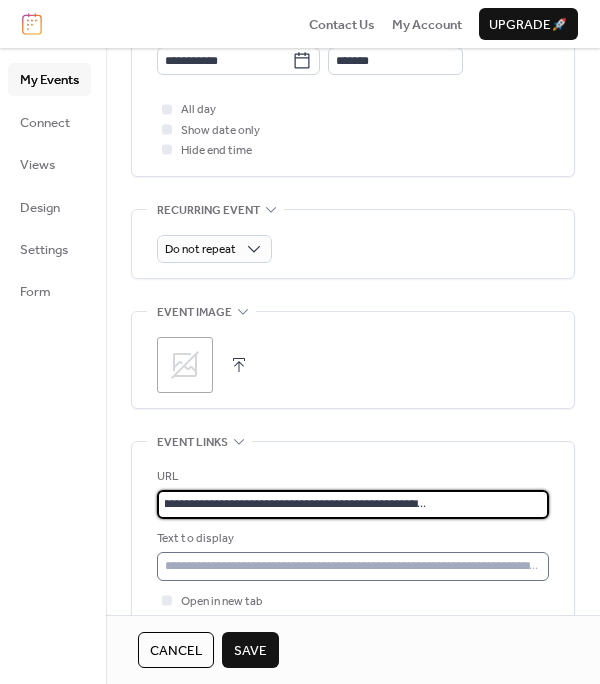 type on "**********" 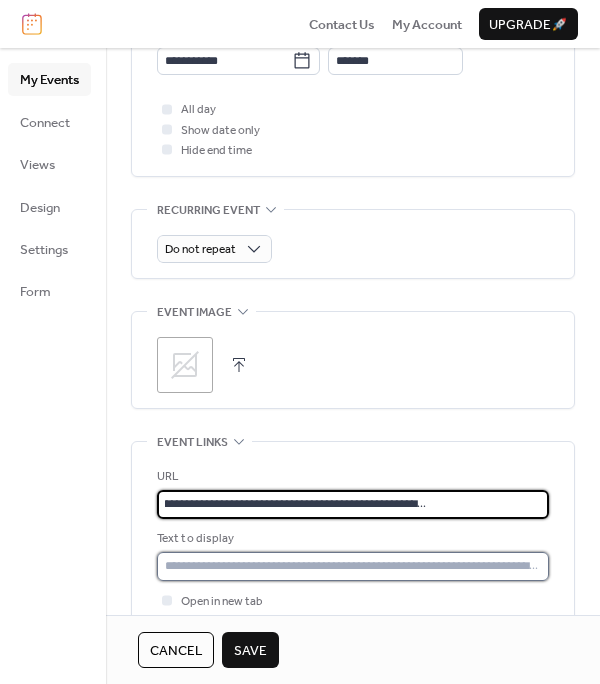 click at bounding box center (353, 566) 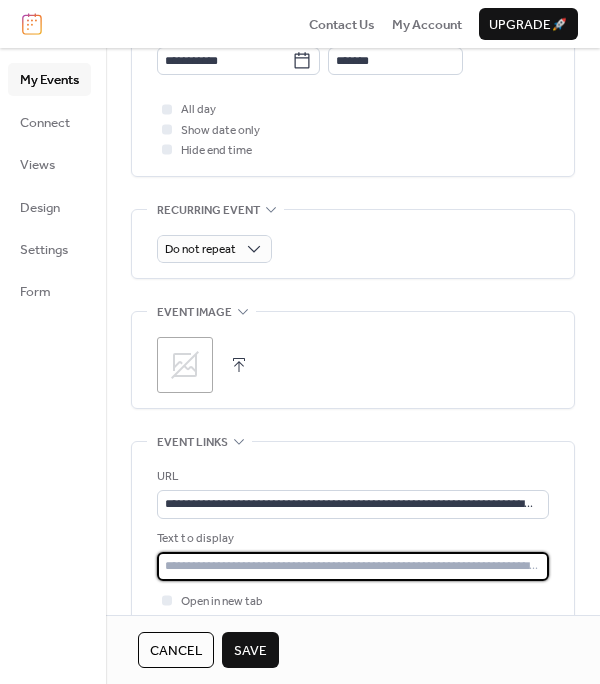 type on "**********" 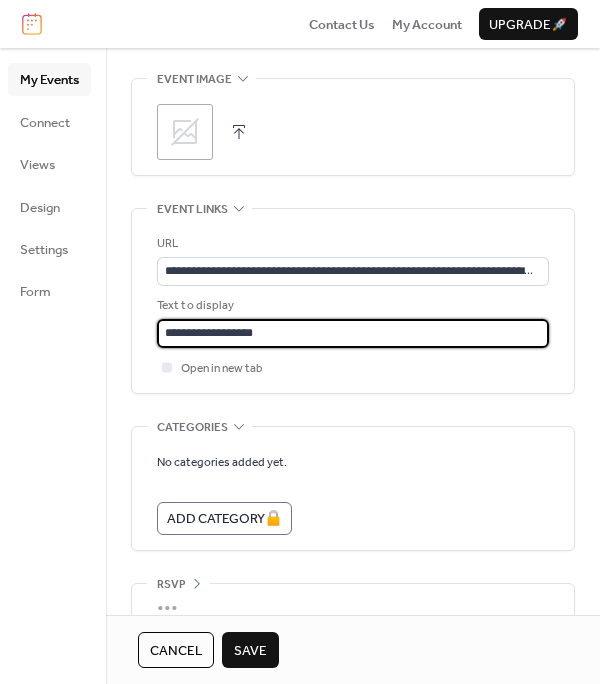 scroll, scrollTop: 1059, scrollLeft: 0, axis: vertical 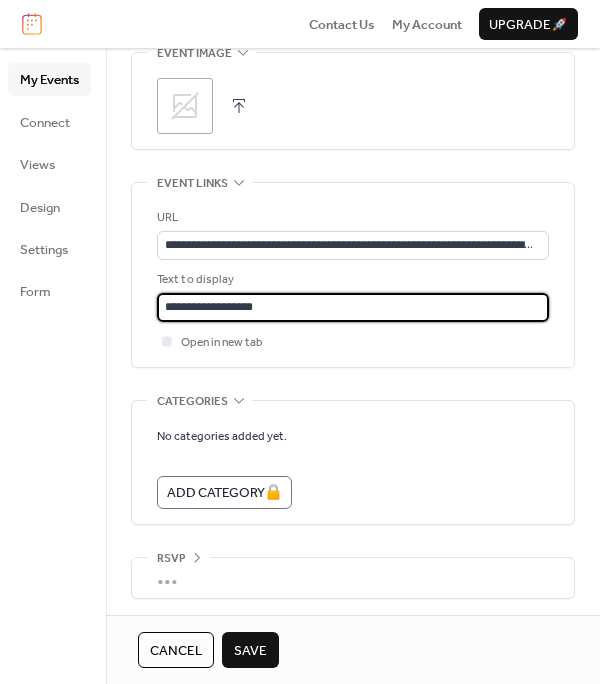 click on "Save" at bounding box center [250, 651] 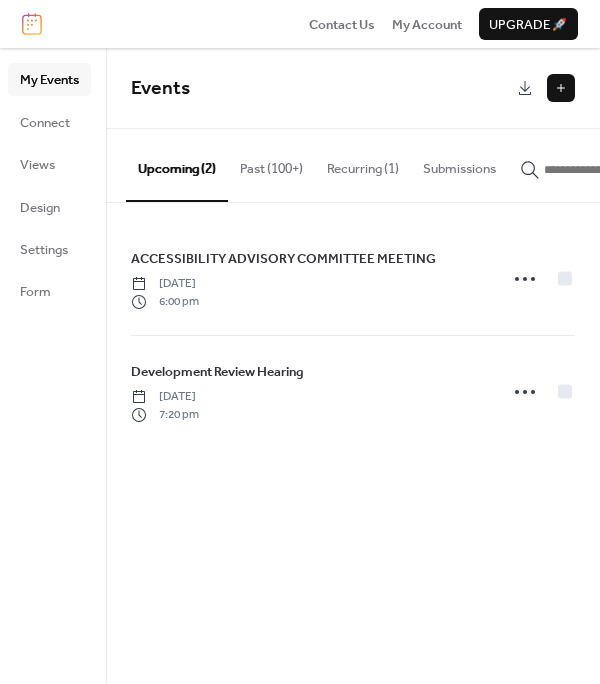 click at bounding box center (561, 88) 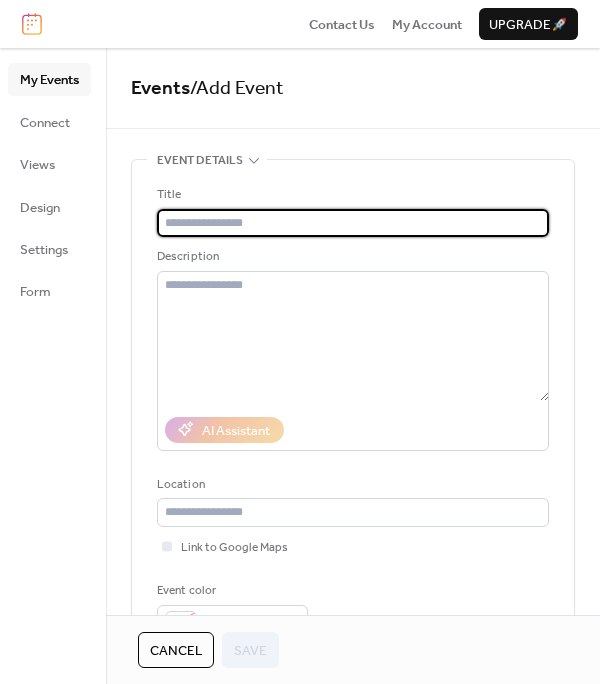 paste on "**********" 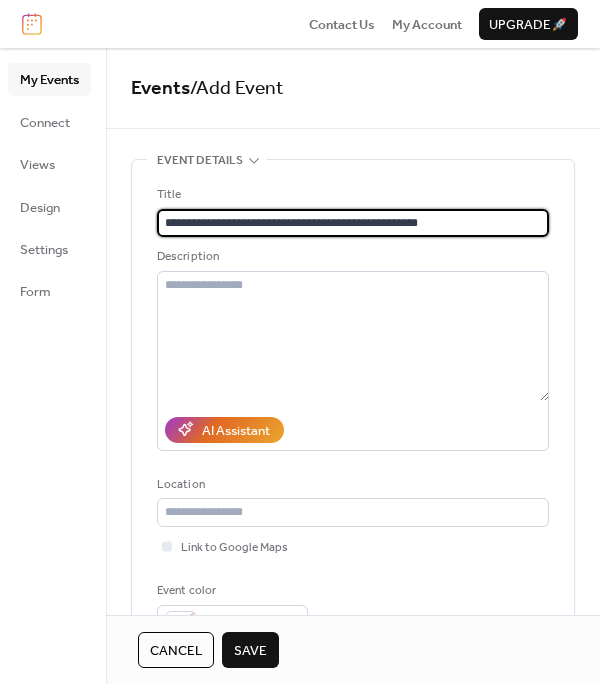 scroll, scrollTop: 0, scrollLeft: 0, axis: both 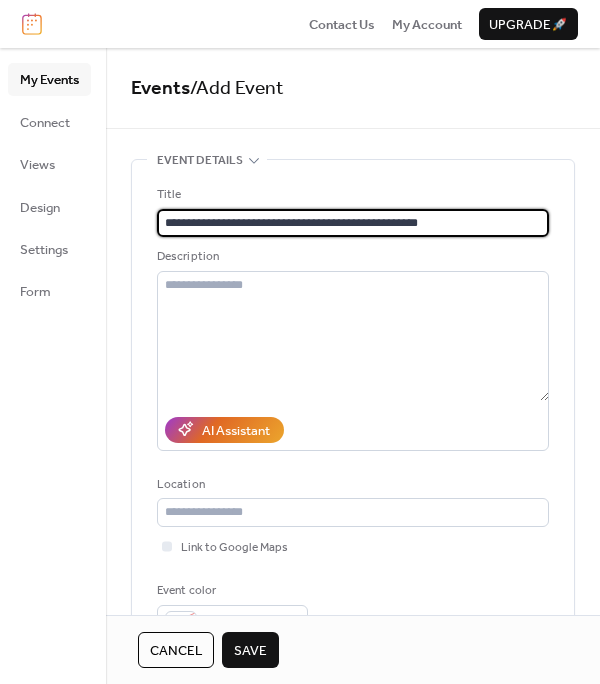 drag, startPoint x: 389, startPoint y: 223, endPoint x: 272, endPoint y: 229, distance: 117.15375 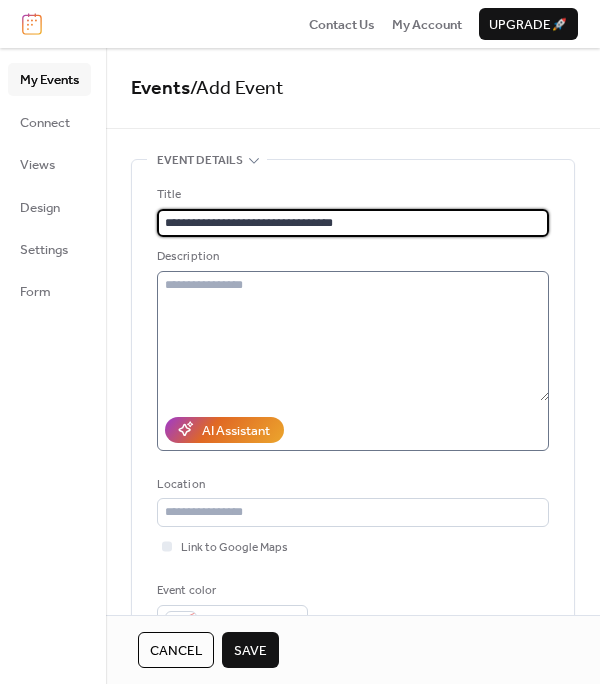 type on "**********" 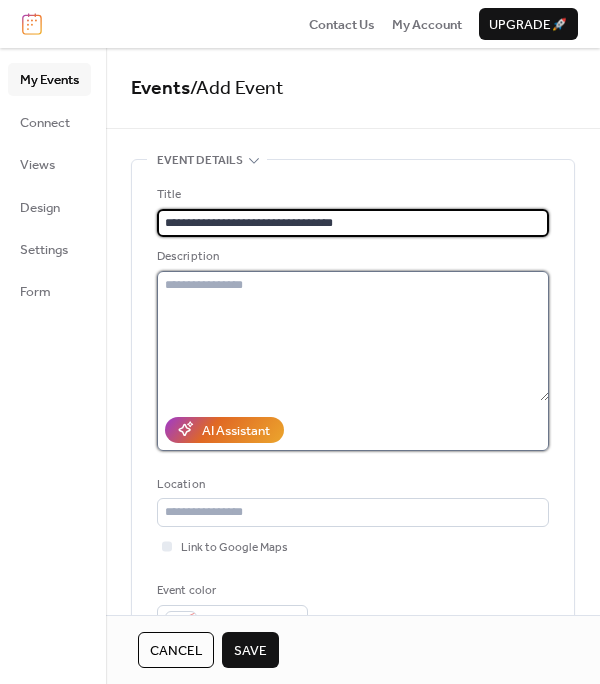 click at bounding box center (353, 336) 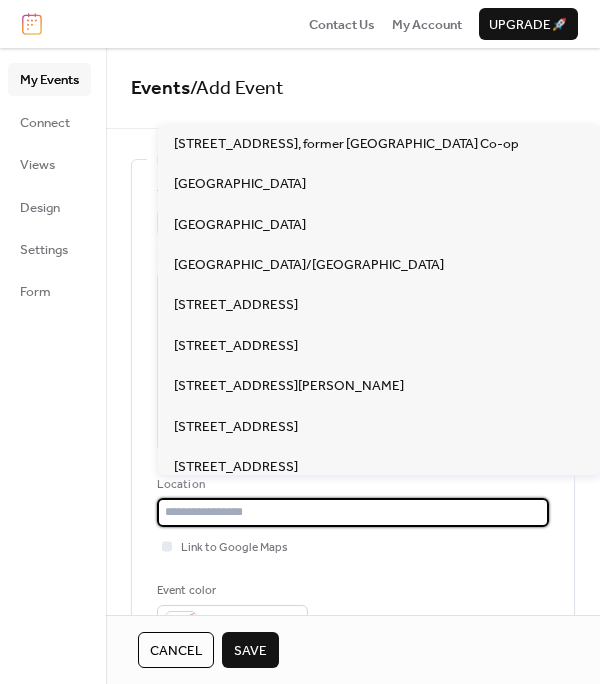 click at bounding box center [353, 512] 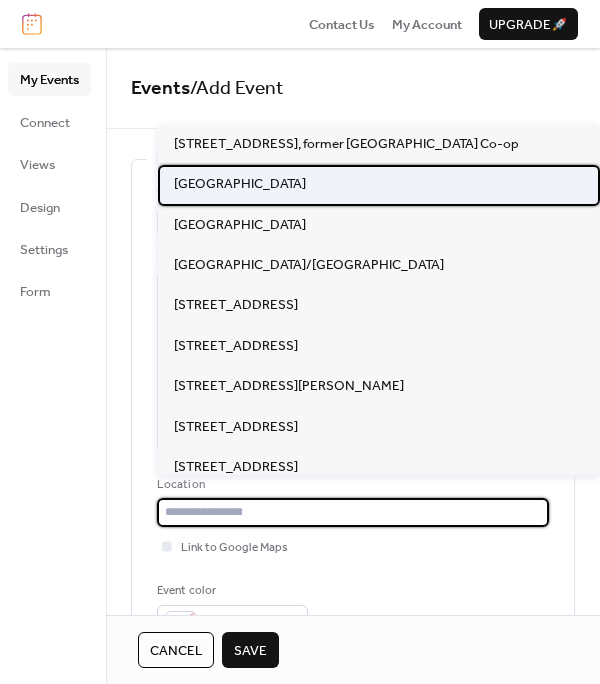 click on "[GEOGRAPHIC_DATA]" at bounding box center [240, 184] 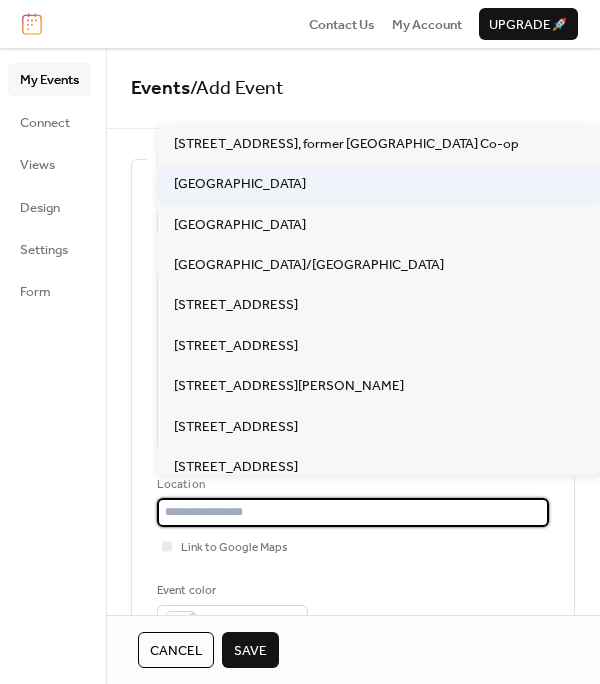 type on "**********" 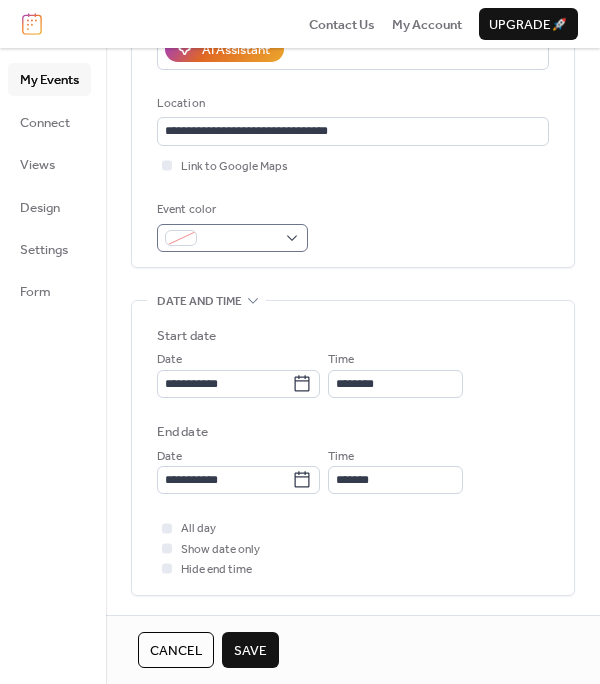 scroll, scrollTop: 399, scrollLeft: 0, axis: vertical 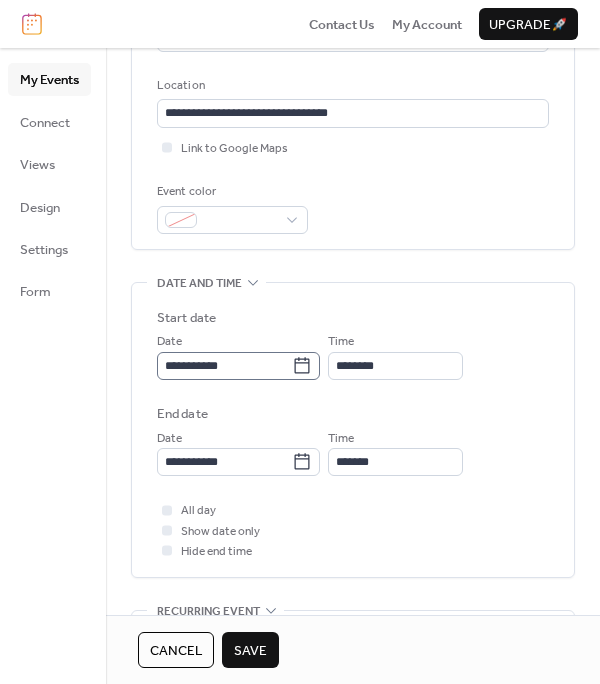 click 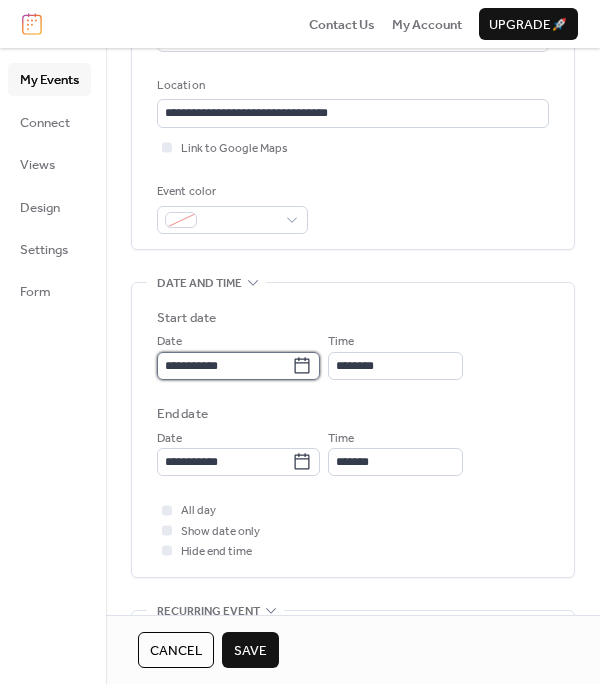click on "**********" at bounding box center (224, 366) 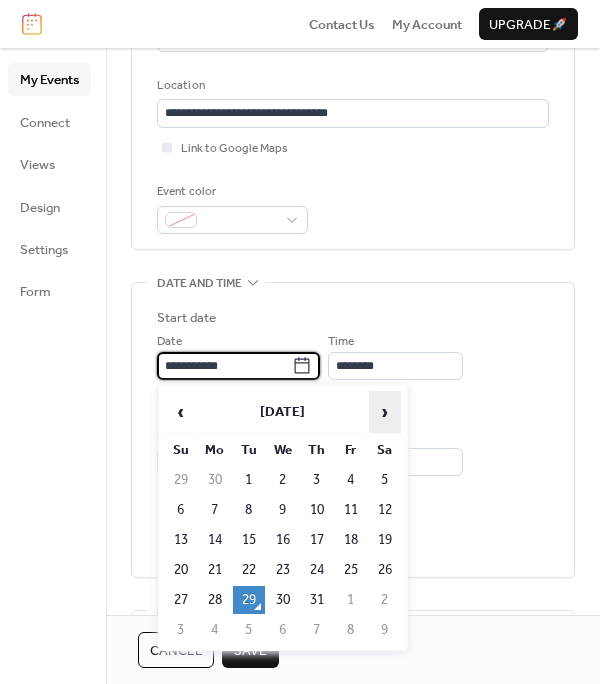 click on "›" at bounding box center (385, 412) 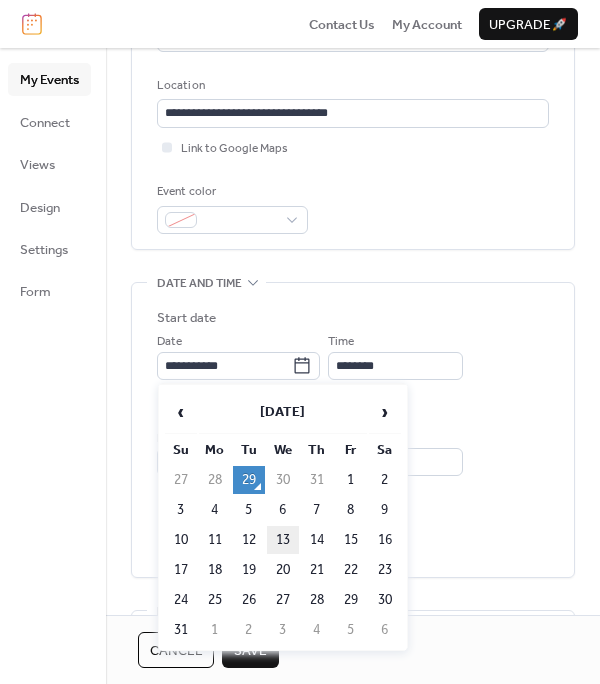 click on "13" at bounding box center (283, 540) 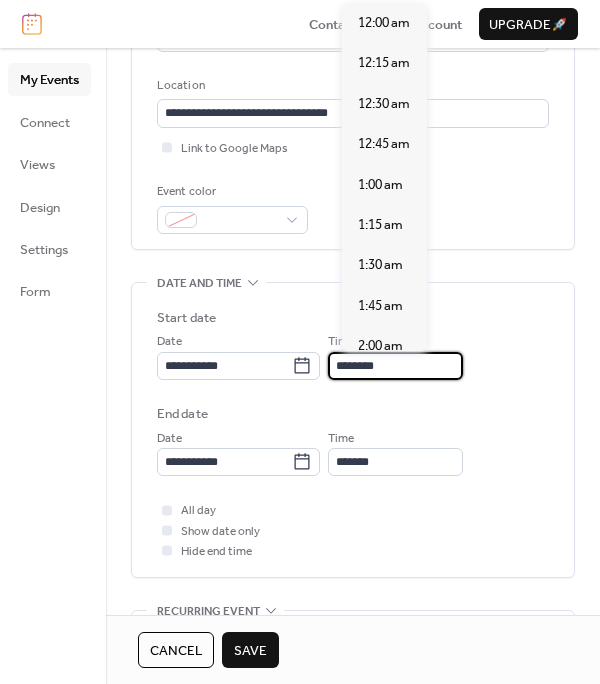 click on "********" at bounding box center (395, 366) 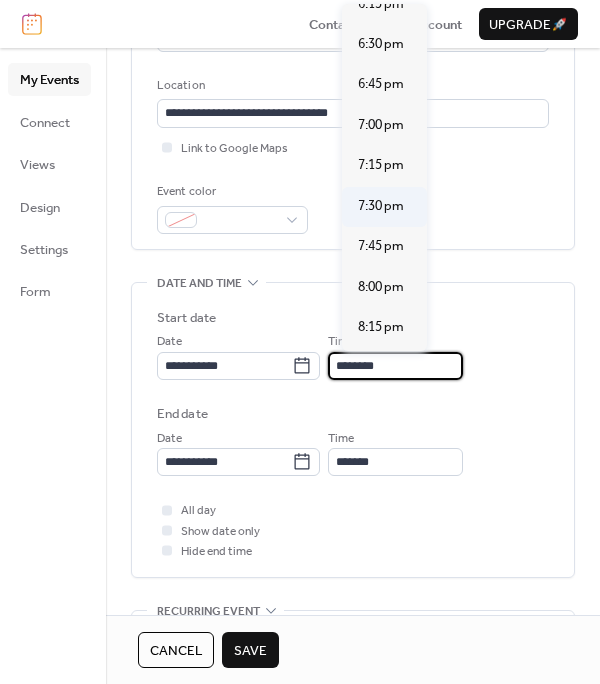 scroll, scrollTop: 3013, scrollLeft: 0, axis: vertical 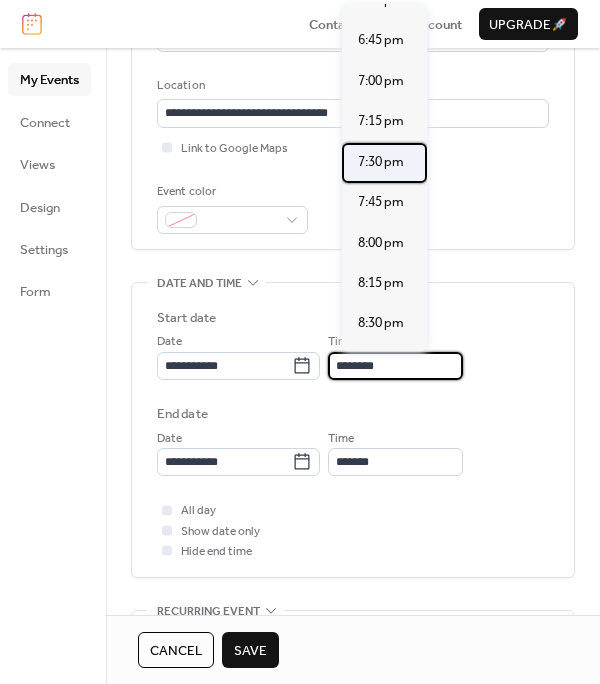 click on "7:30 pm" at bounding box center [381, 162] 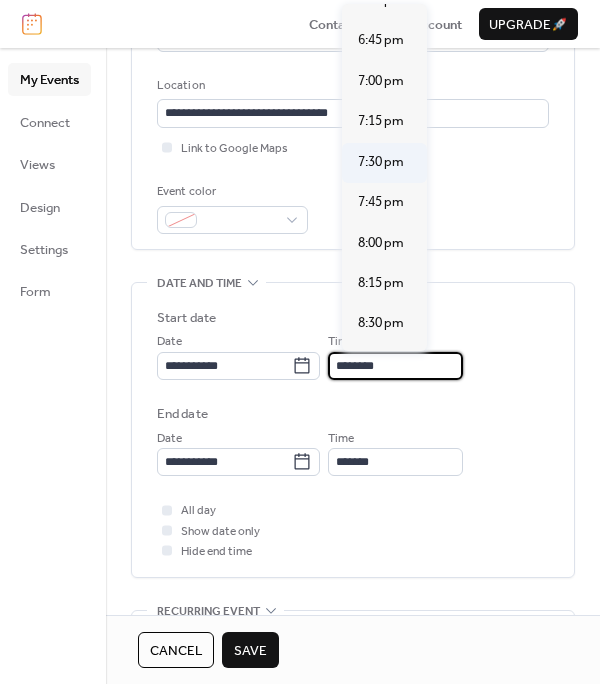 type on "*******" 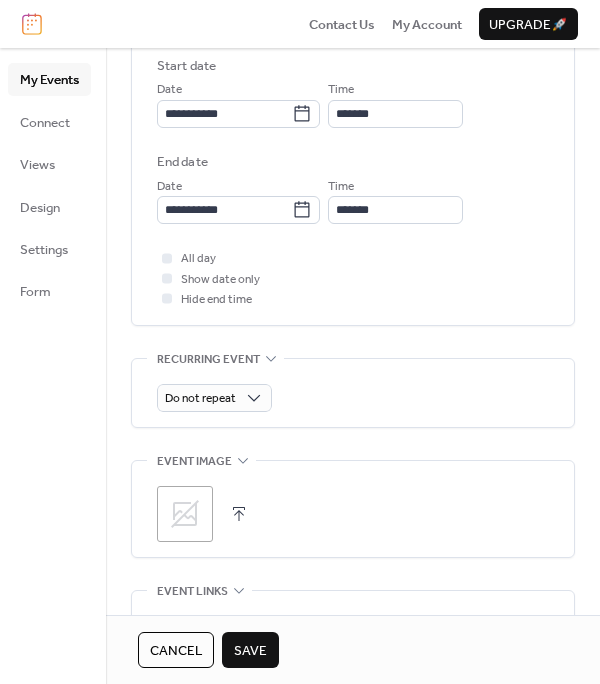 scroll, scrollTop: 699, scrollLeft: 0, axis: vertical 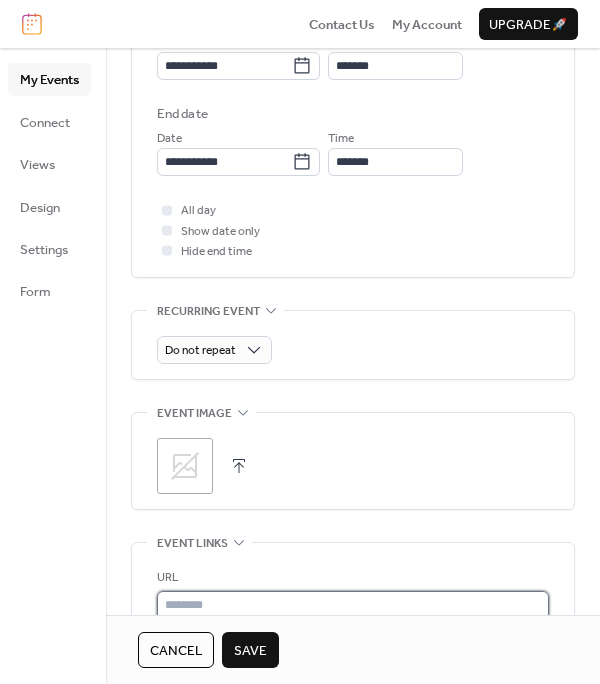 click at bounding box center (353, 605) 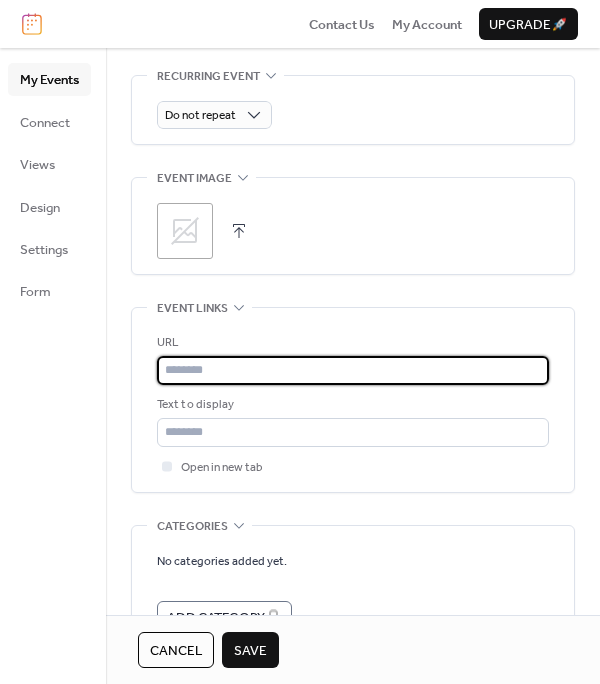 scroll, scrollTop: 899, scrollLeft: 0, axis: vertical 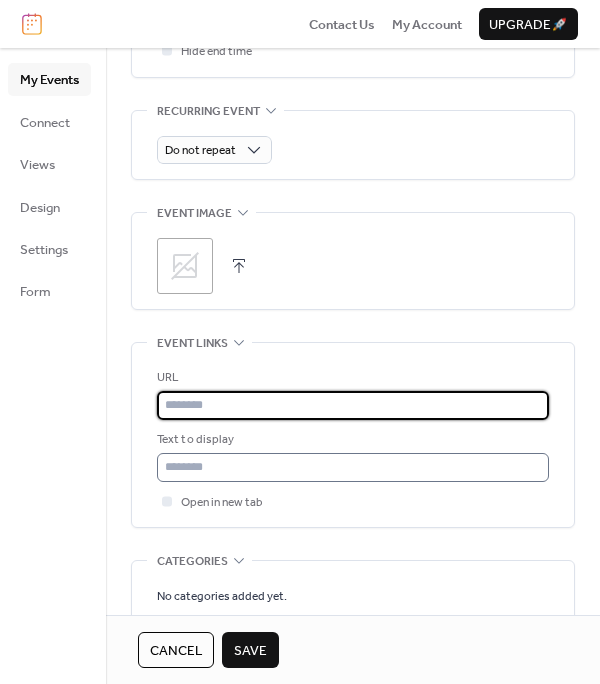 paste on "**********" 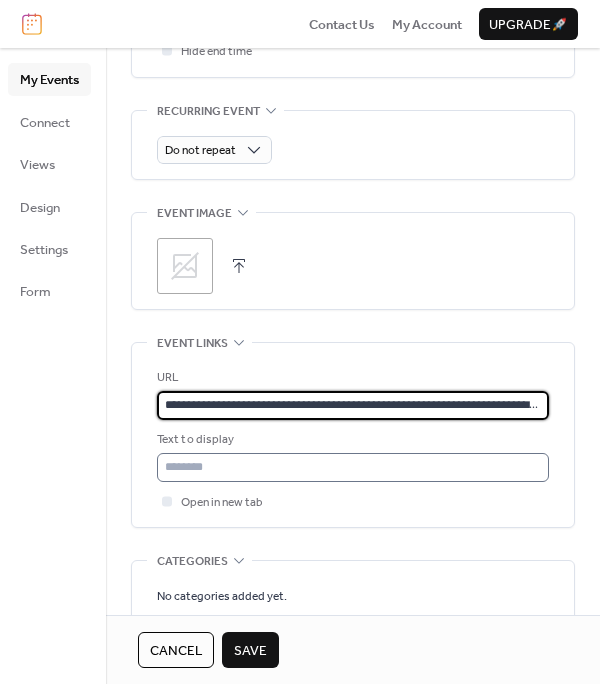 scroll, scrollTop: 0, scrollLeft: 93, axis: horizontal 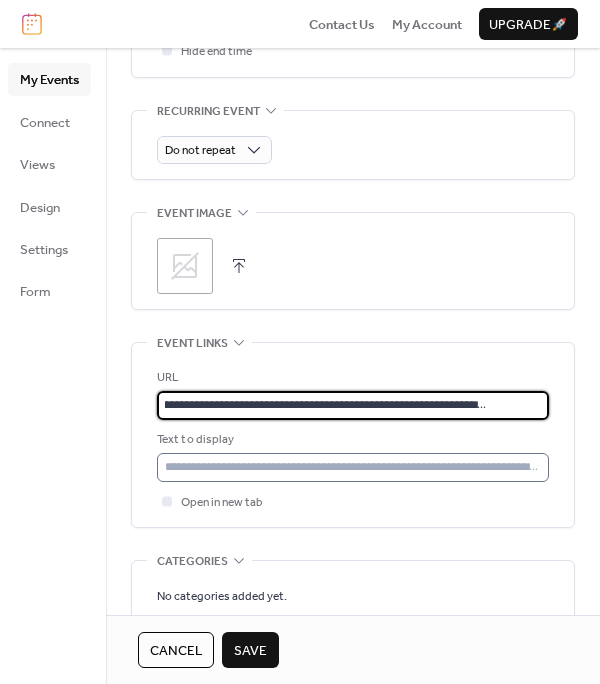 type on "**********" 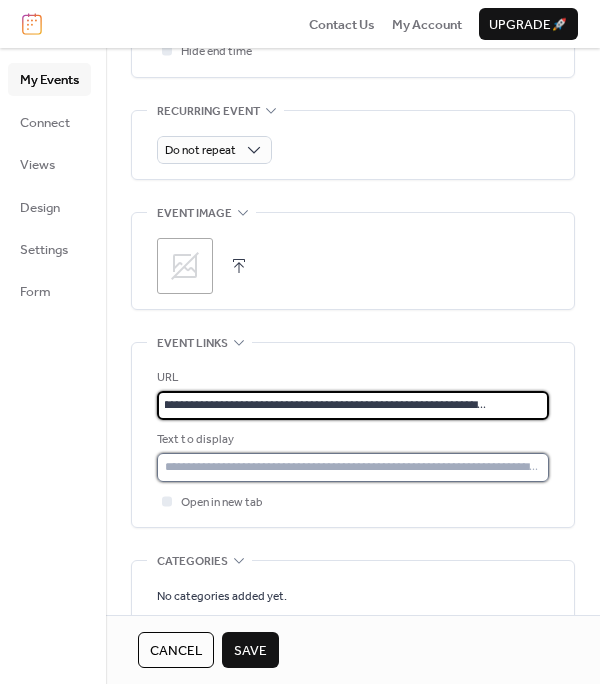 click at bounding box center (353, 467) 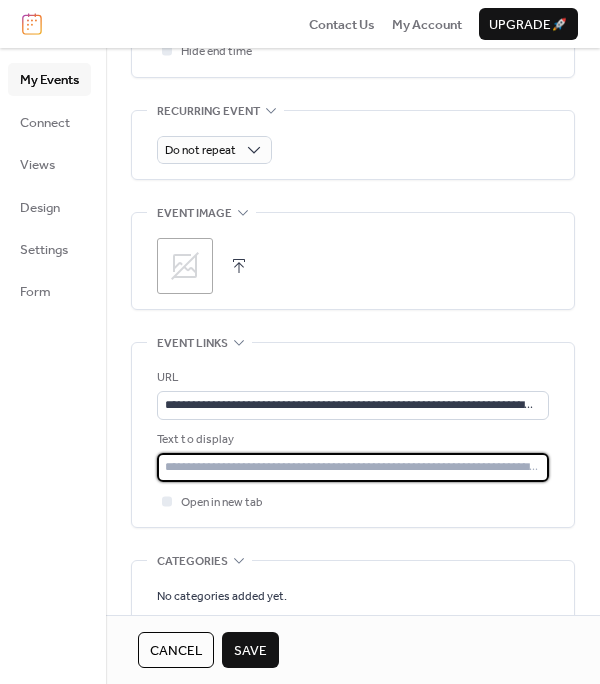 type on "**********" 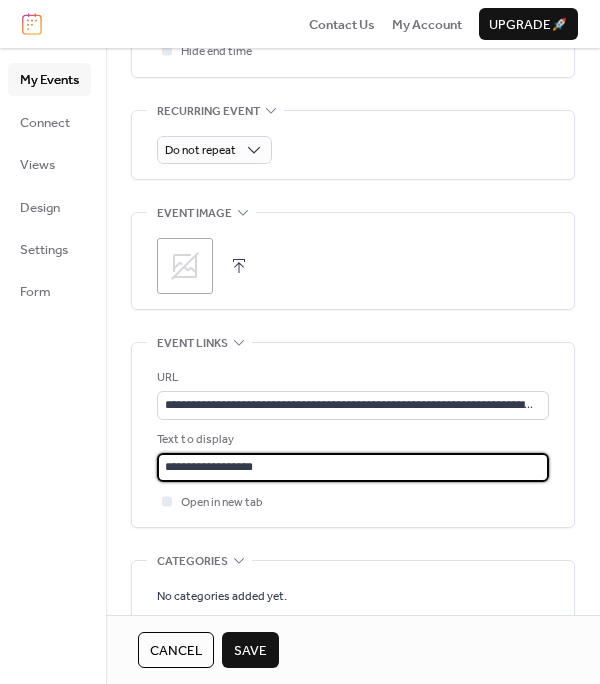 scroll, scrollTop: 1000, scrollLeft: 0, axis: vertical 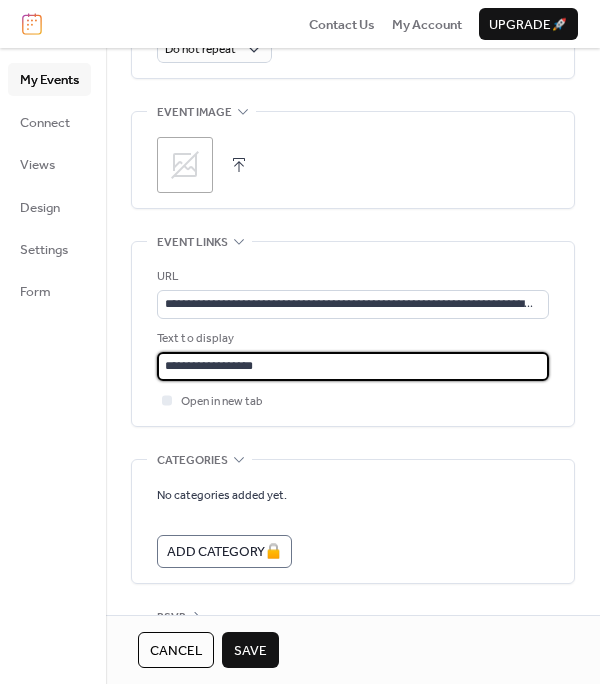 click on "Save" at bounding box center (250, 651) 